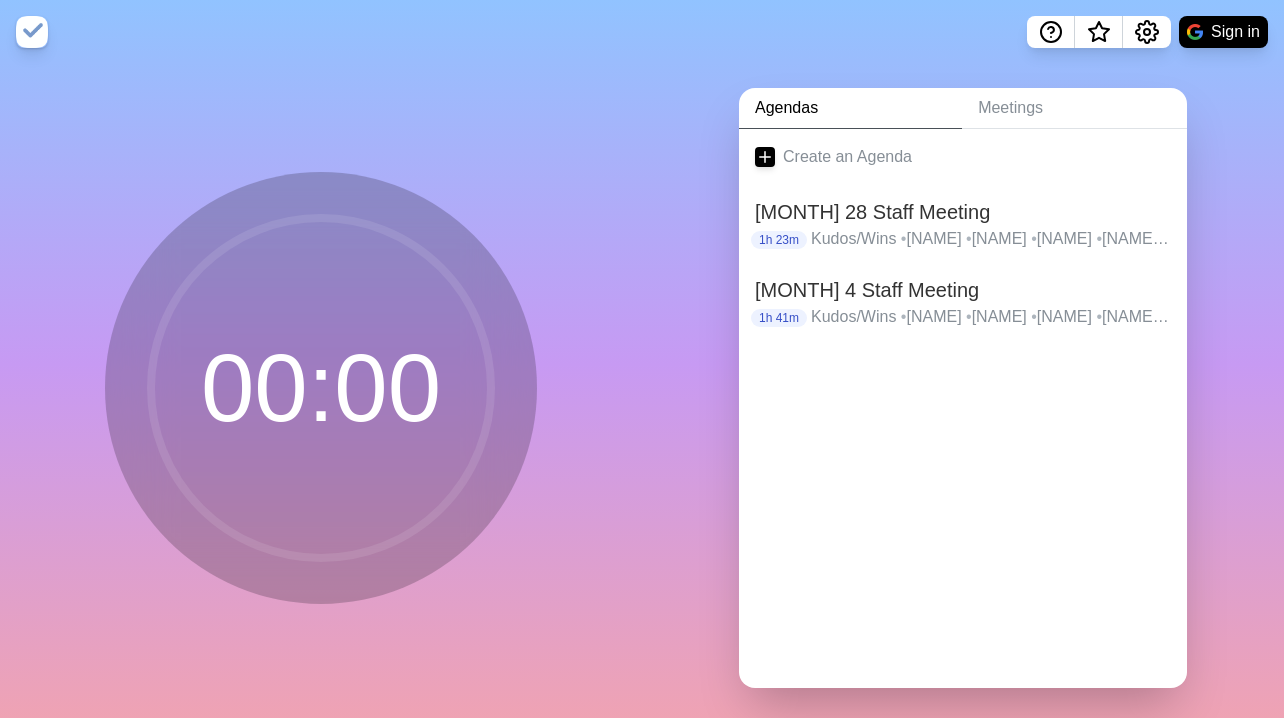 scroll, scrollTop: 0, scrollLeft: 0, axis: both 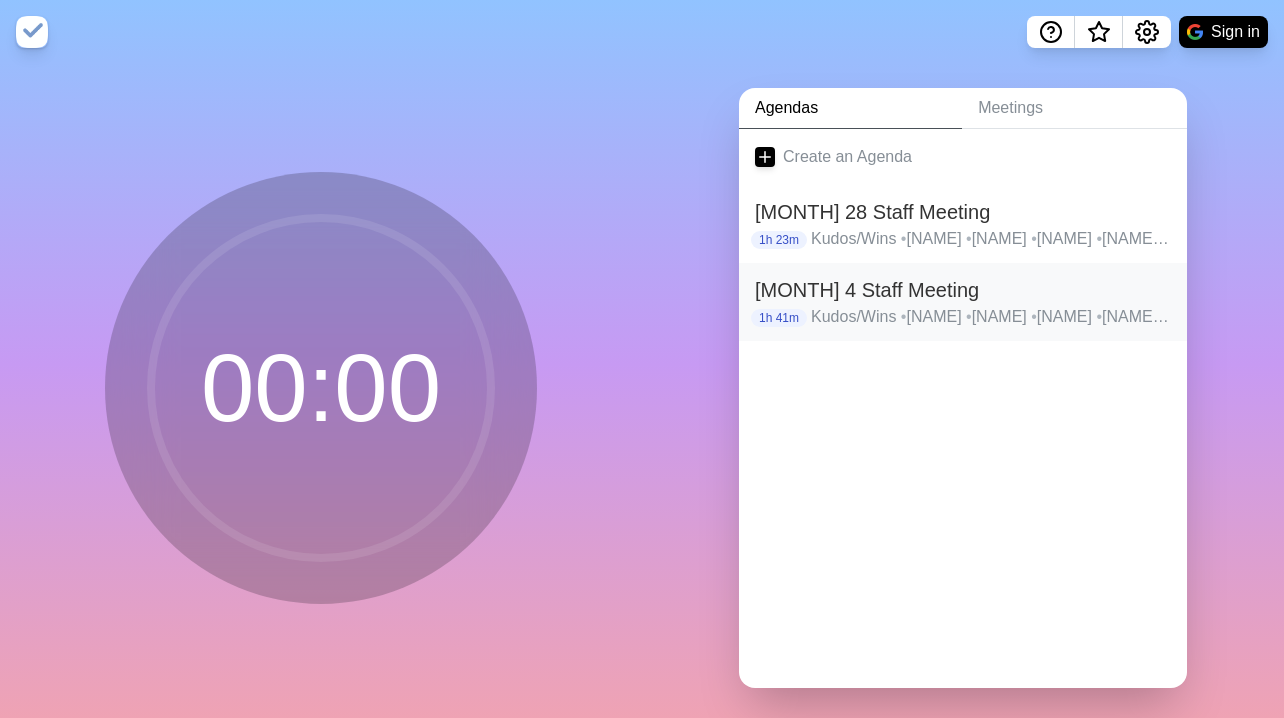 click on "August 4 Staff Meeting" at bounding box center (963, 290) 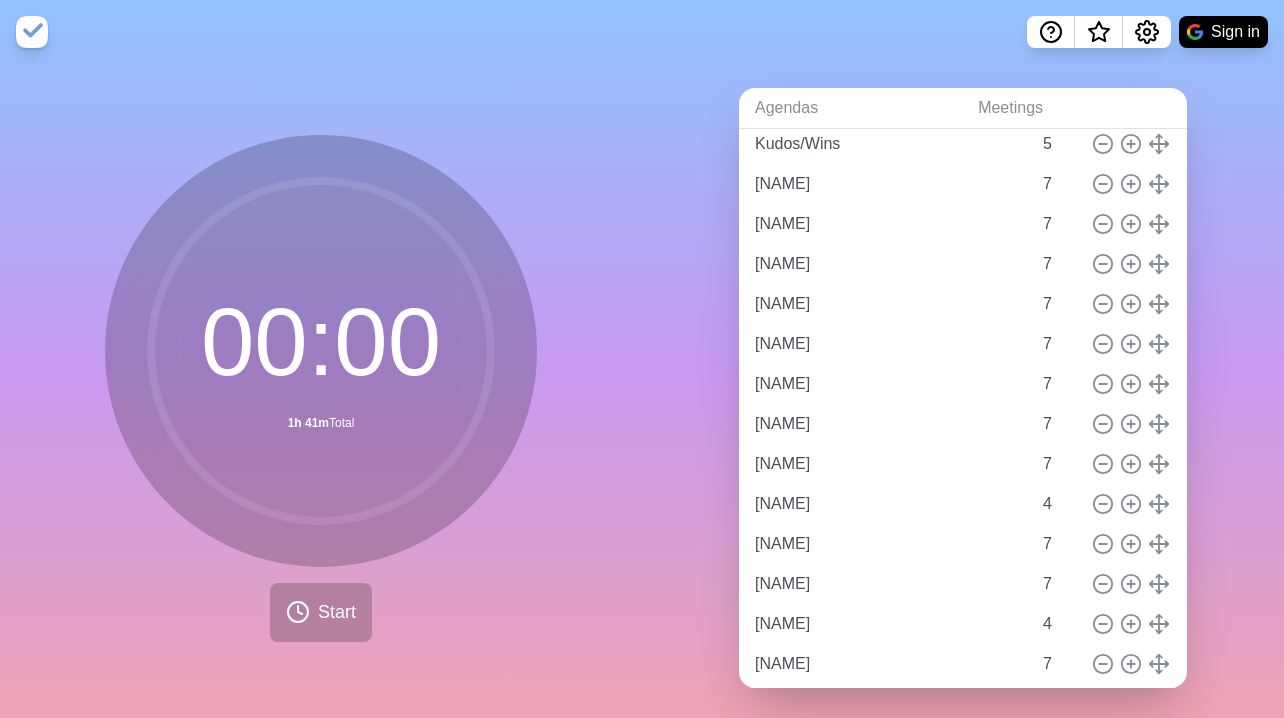 scroll, scrollTop: 109, scrollLeft: 0, axis: vertical 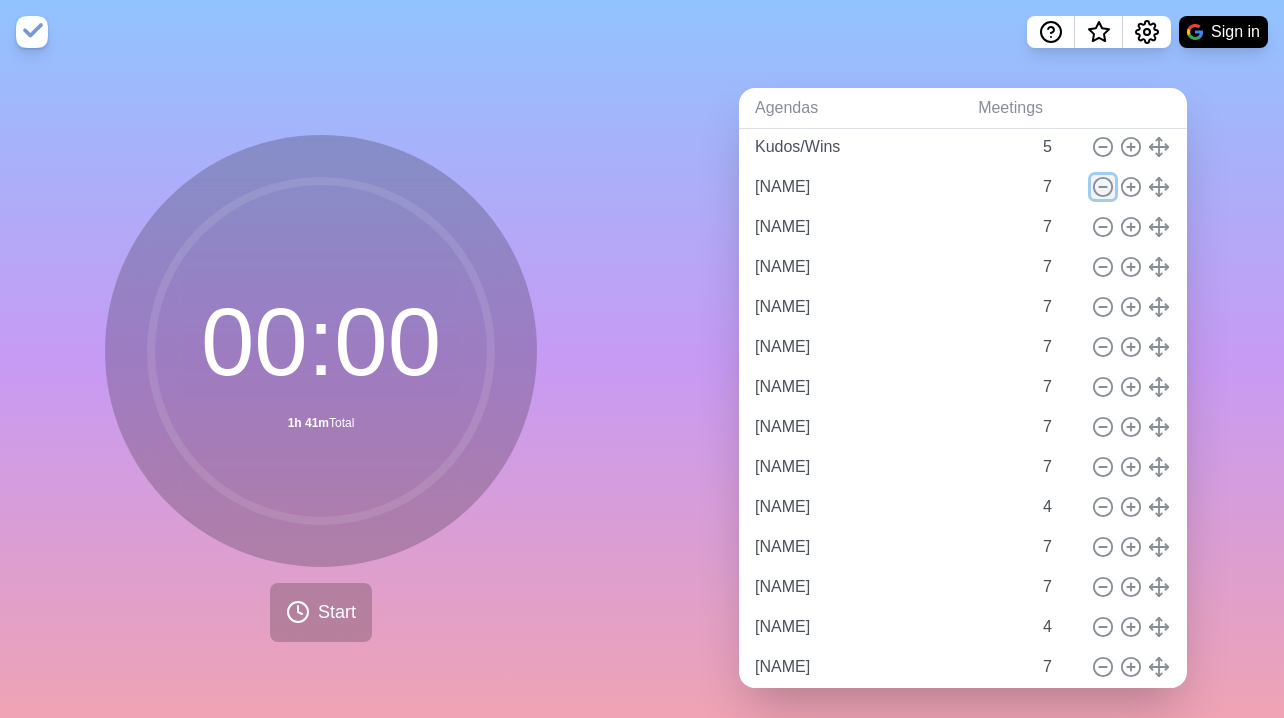 click 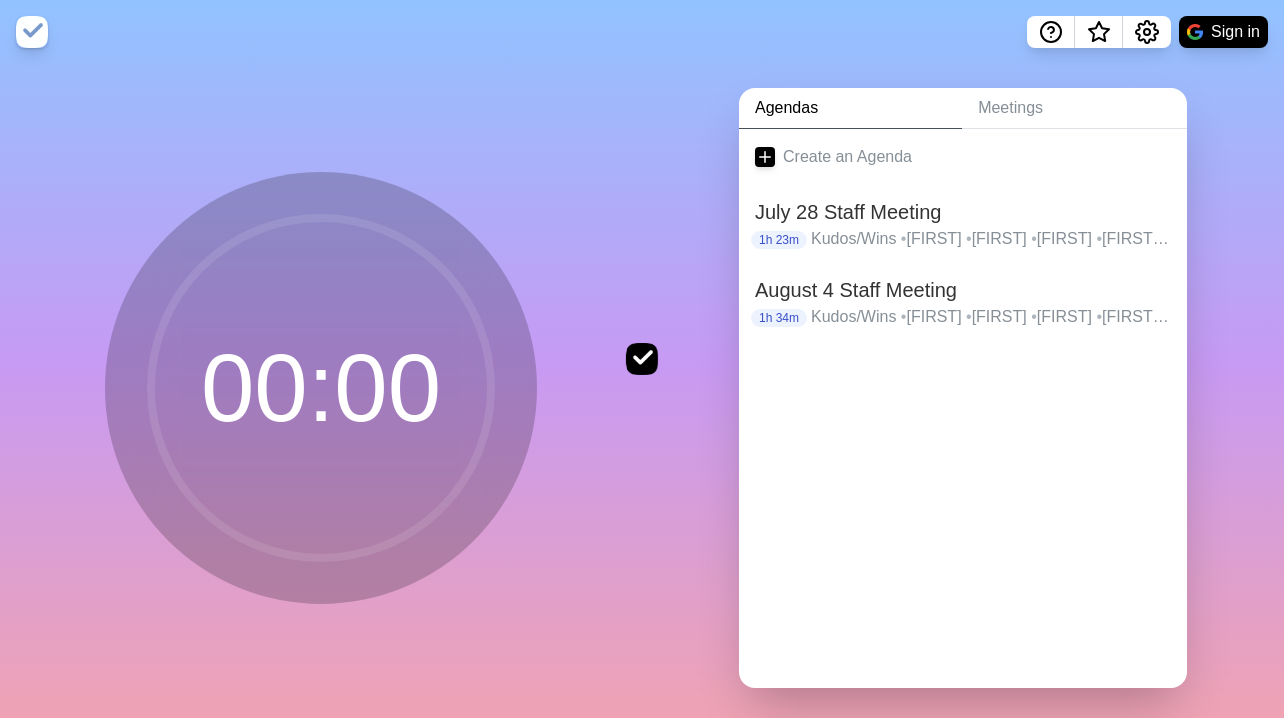 scroll, scrollTop: 0, scrollLeft: 0, axis: both 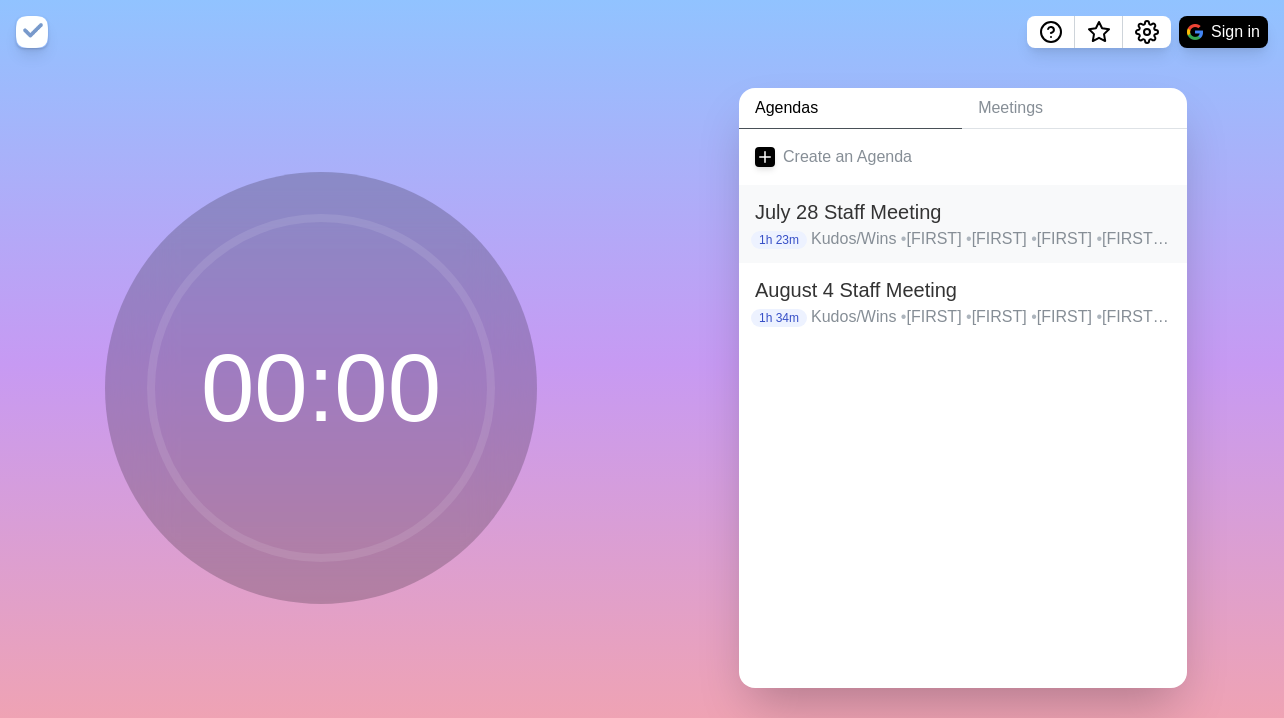 click on "Kudos/Wins   •  [FIRST]   •  [FIRST]   •  [FIRST]   •  [FIRST]   •  [FIRST]   •  [FIRST]   •  [FIRST]   •  [FIRST]   •  [FIRST]   •  [FIRST]   •  [FIRST]   •  [FIRST]" at bounding box center (991, 239) 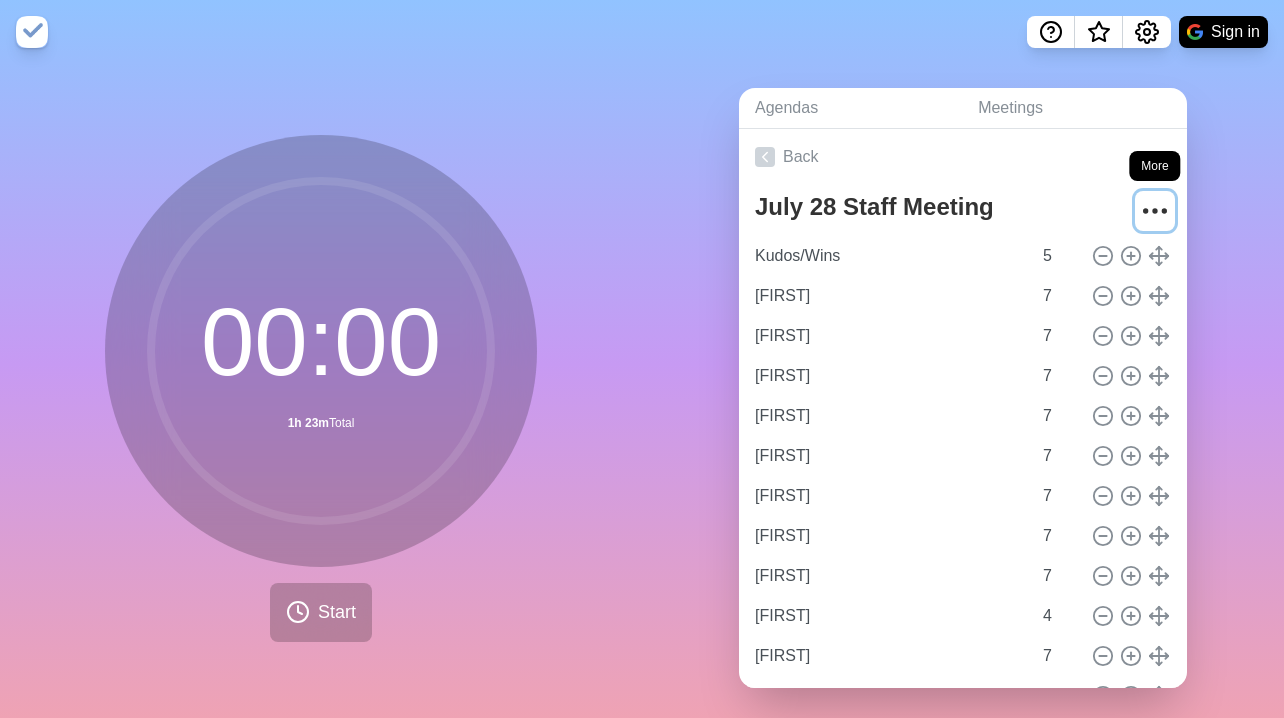 click 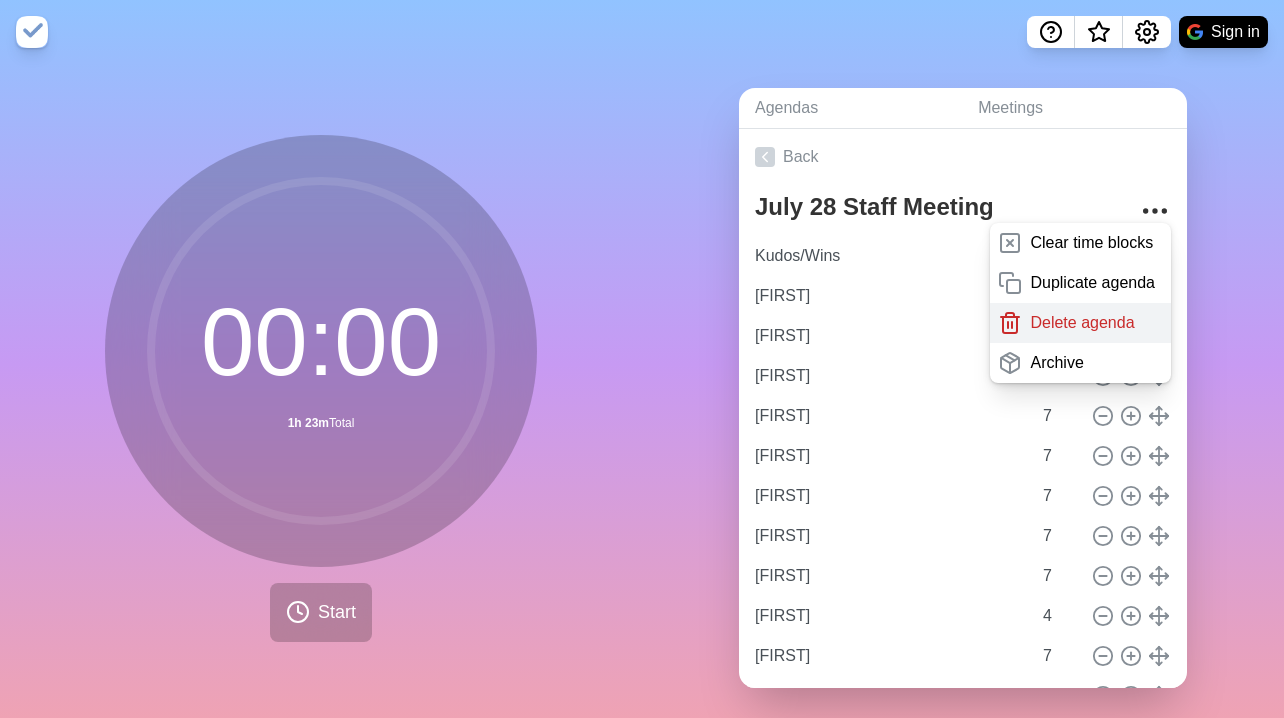click on "Delete agenda" at bounding box center [1082, 323] 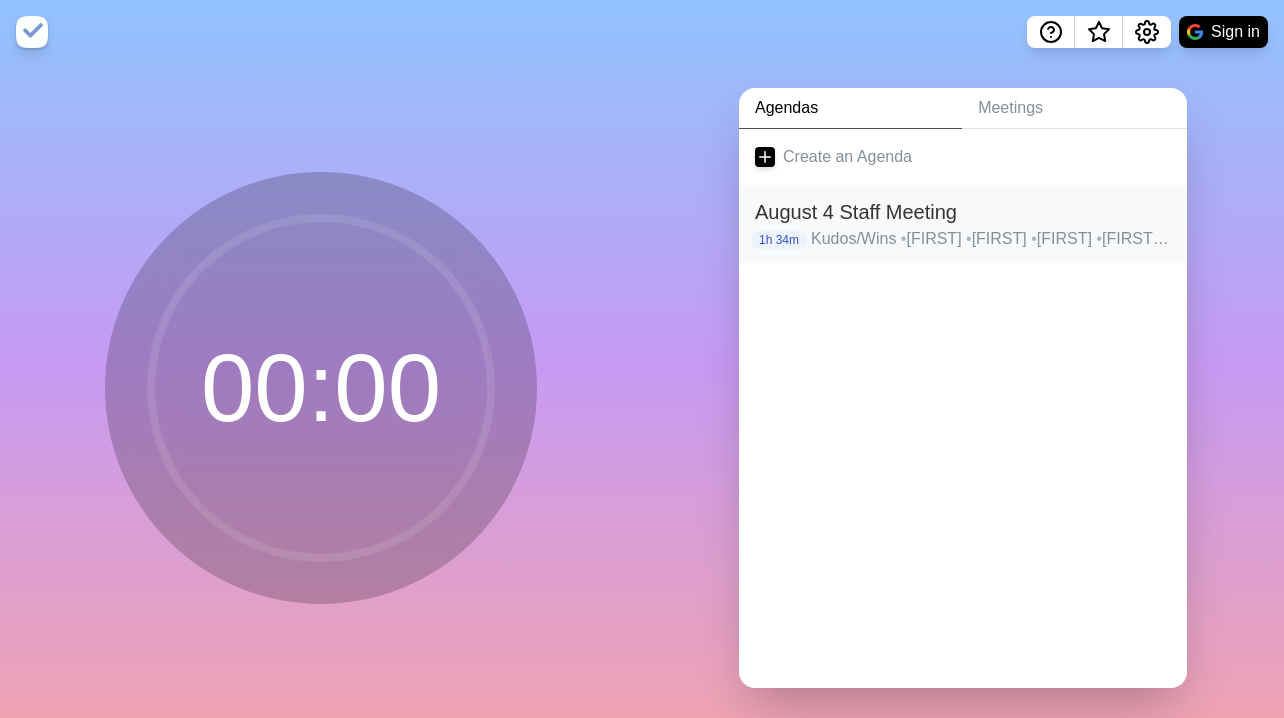 click on "Kudos/Wins   •  [FIRST]   •  [FIRST]   •  [FIRST]   •  [FIRST]   •  [FIRST]   •  [FIRST]   •  [FIRST]   •  [FIRST]   •  [FIRST]   •  [FIRST]   •  [FIRST]   •  [FIRST]   •  PPR Press Trip ([FIRST])" at bounding box center (991, 239) 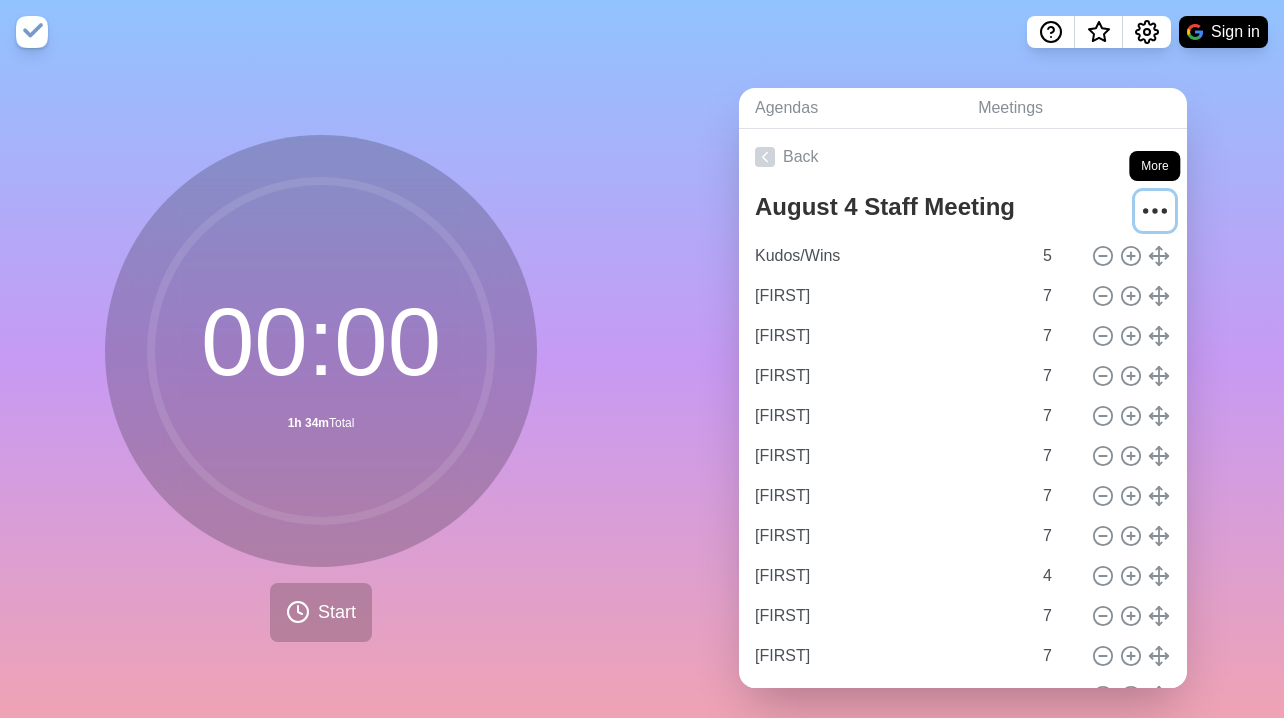 click 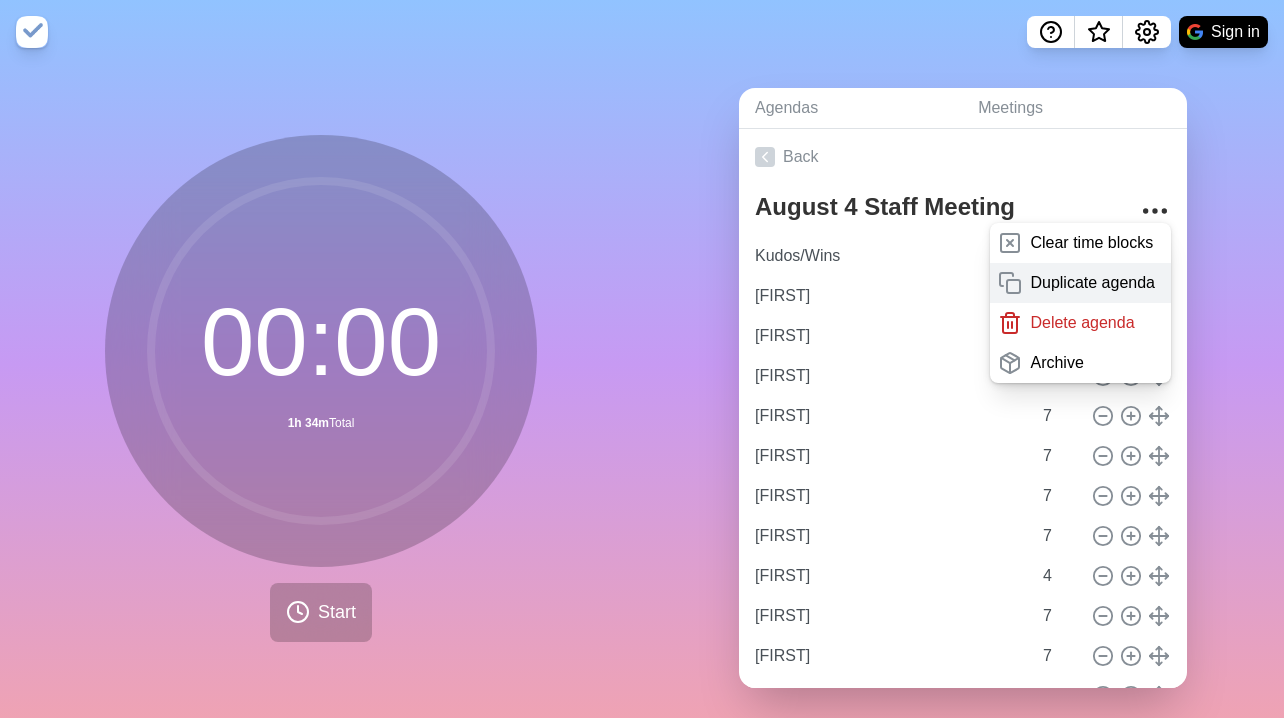 click on "Duplicate agenda" at bounding box center (1092, 283) 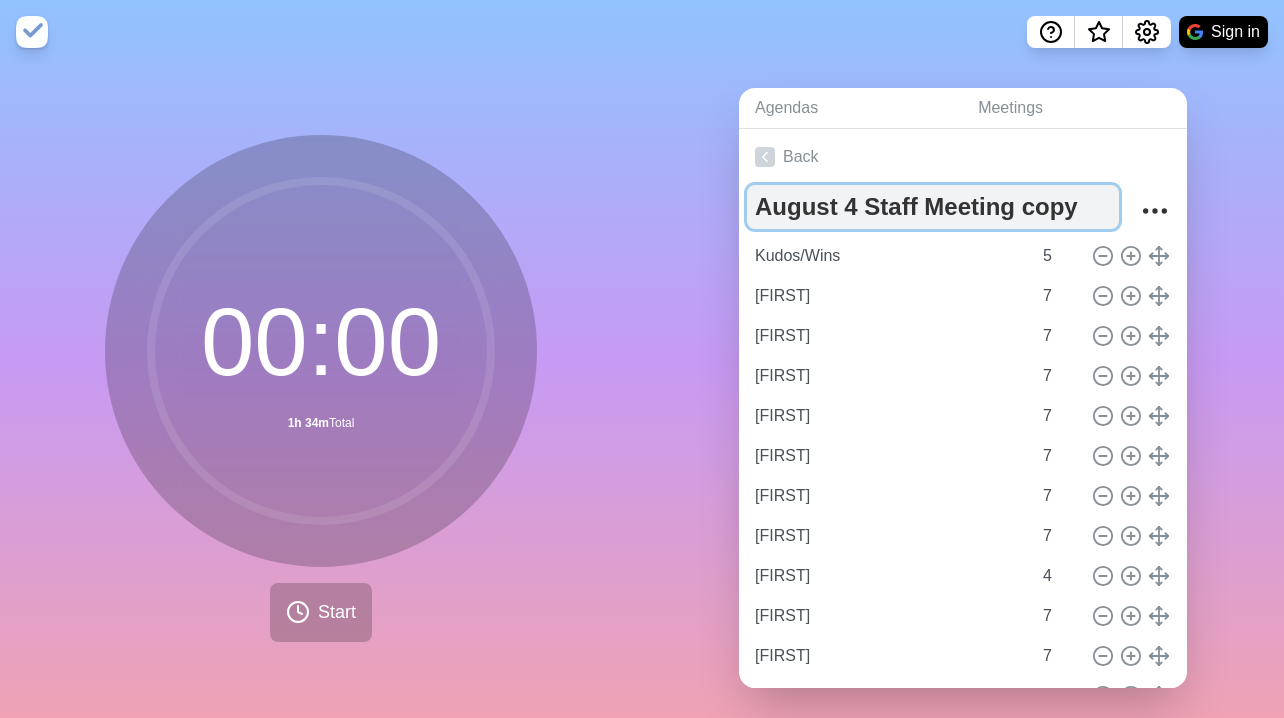 click on "August 4 Staff Meeting copy" at bounding box center (933, 207) 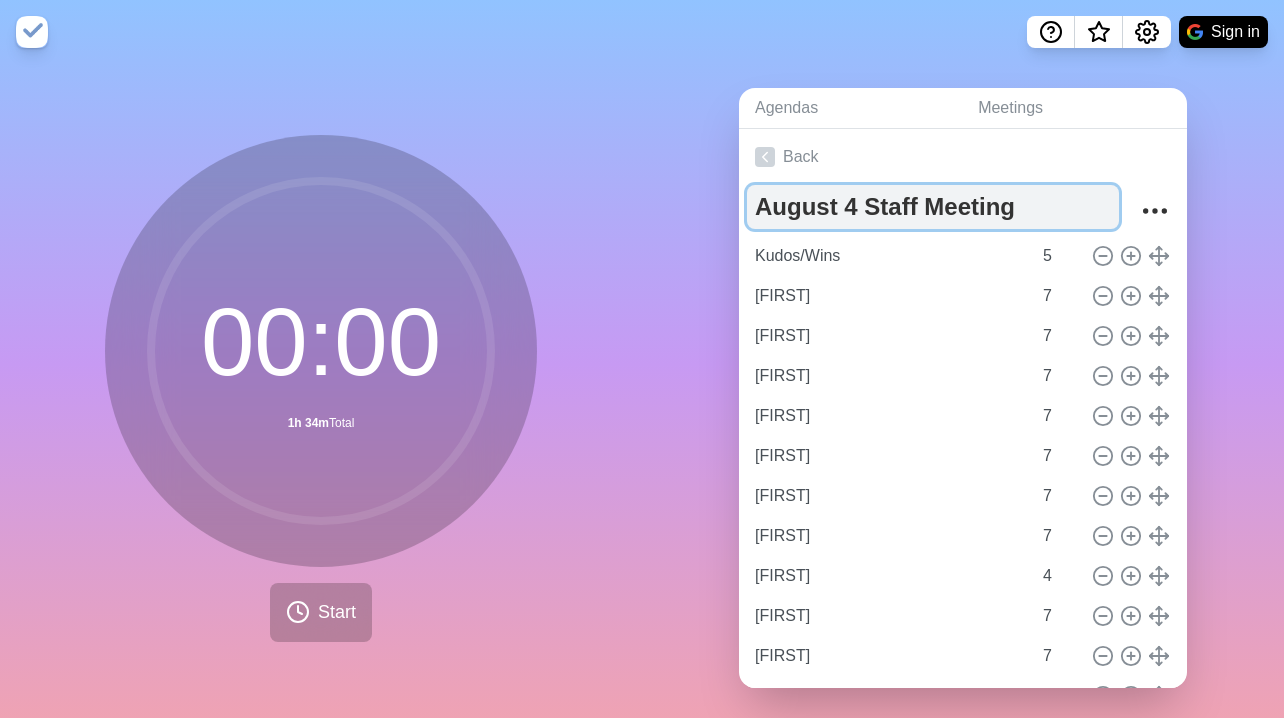 click on "August 4 Staff Meeting" at bounding box center (933, 207) 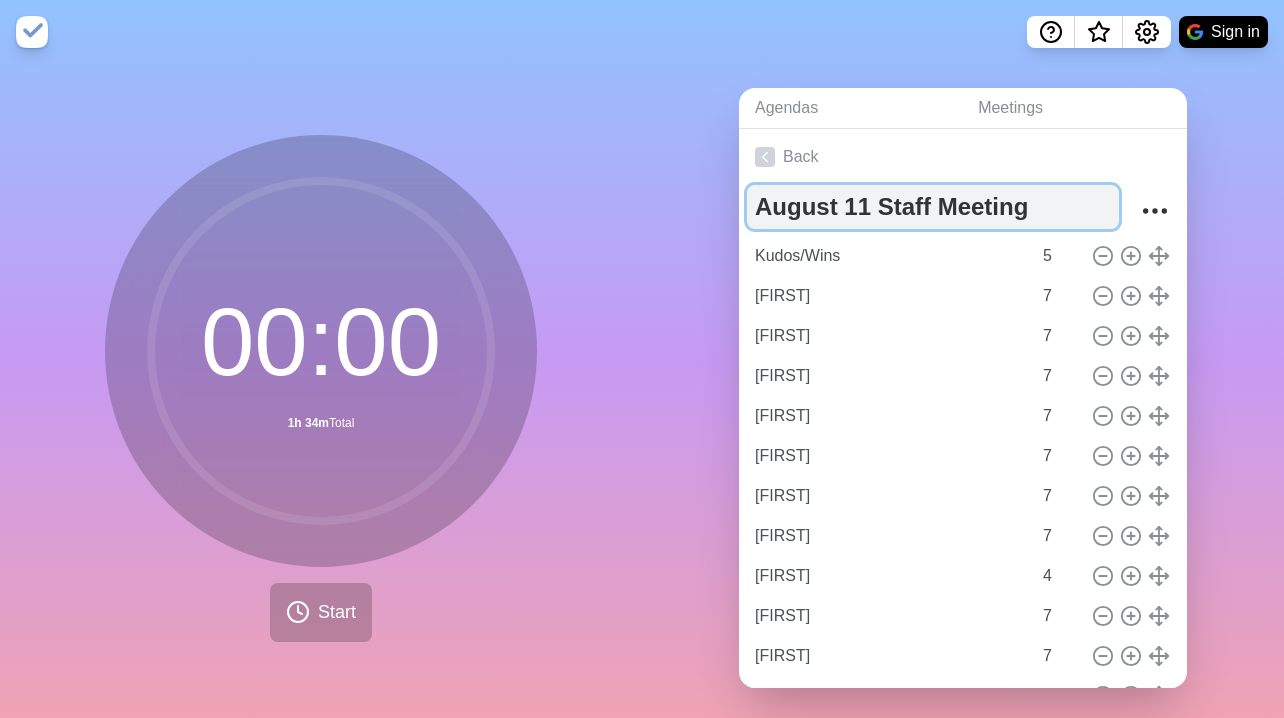 type on "August 11 Staff Meeting" 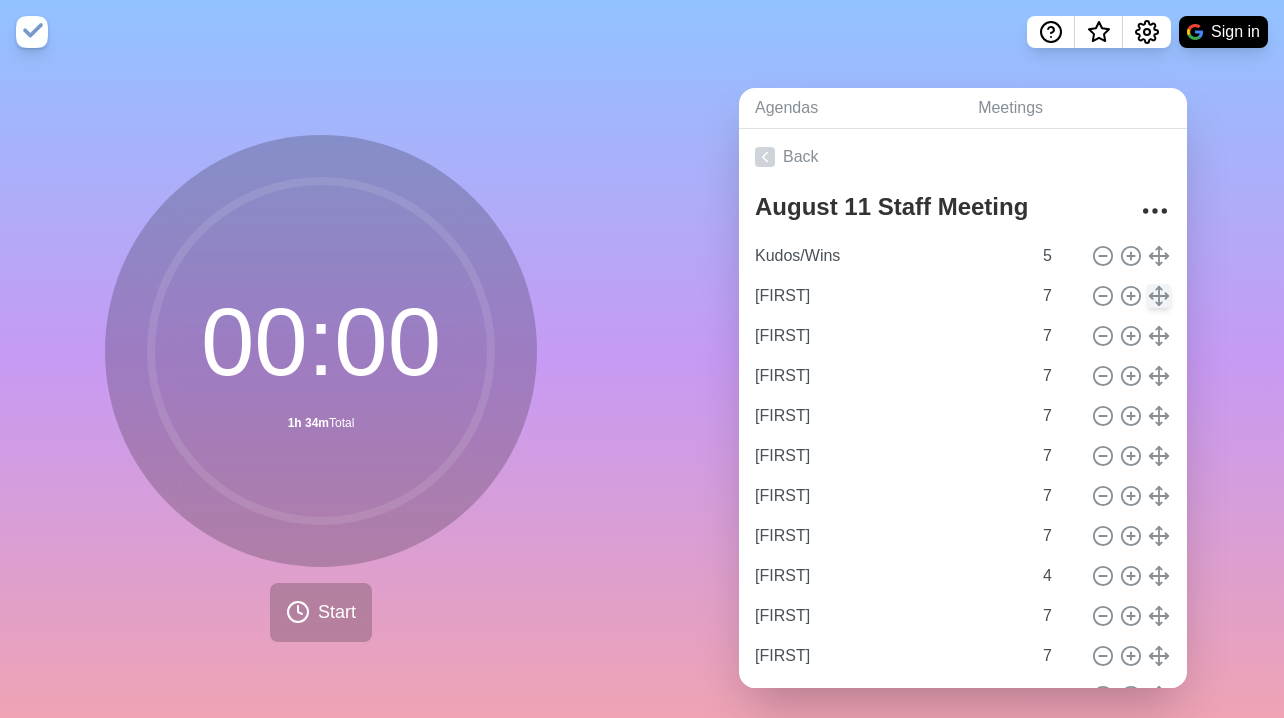 type 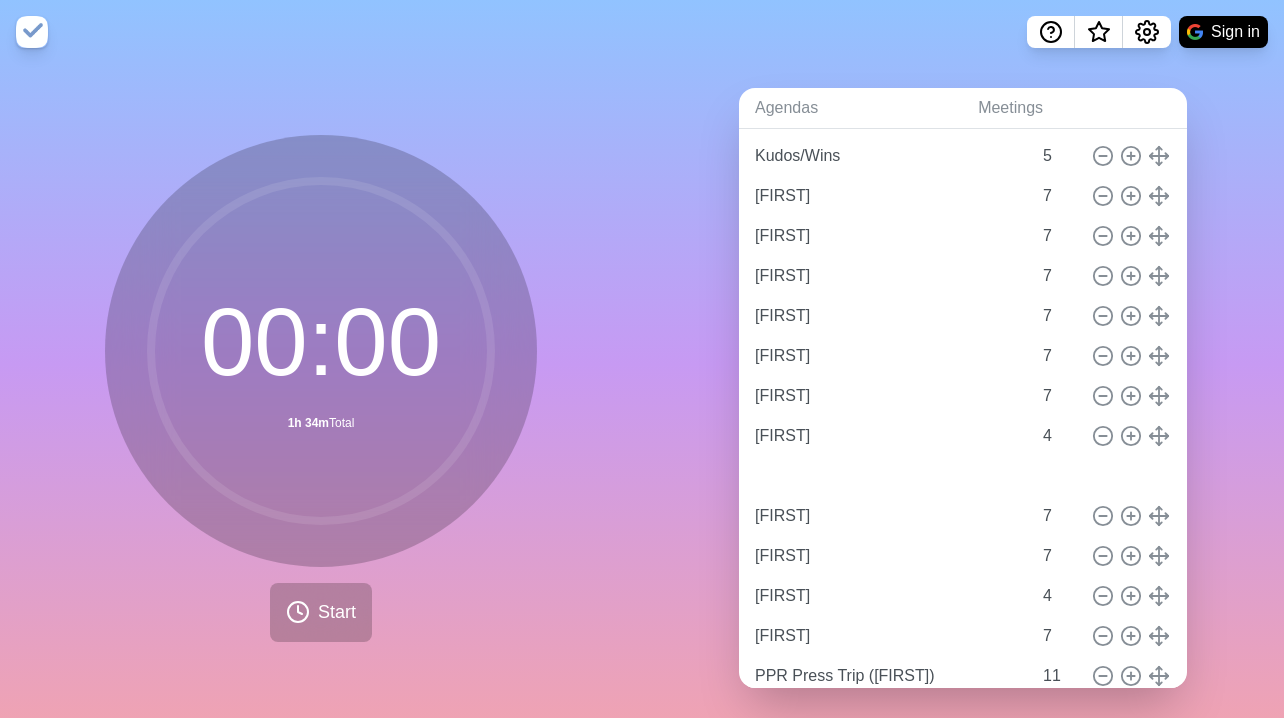 scroll, scrollTop: 106, scrollLeft: 0, axis: vertical 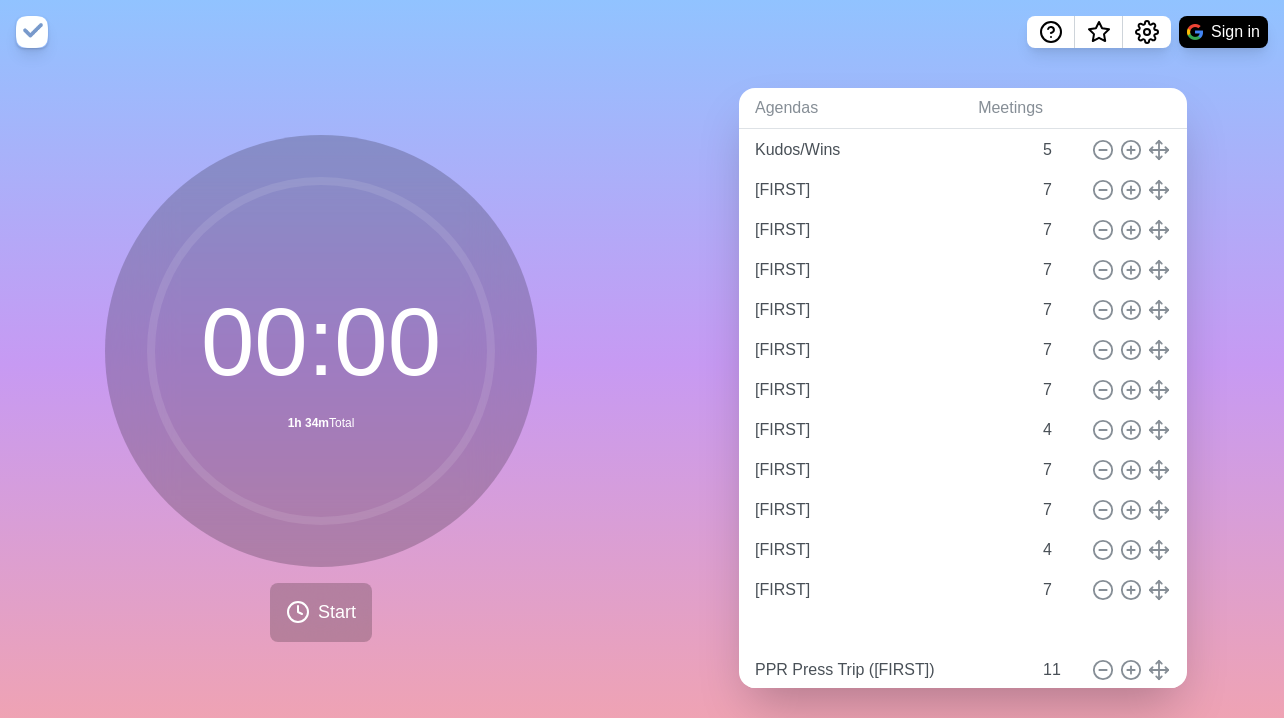 type on "[FIRST]" 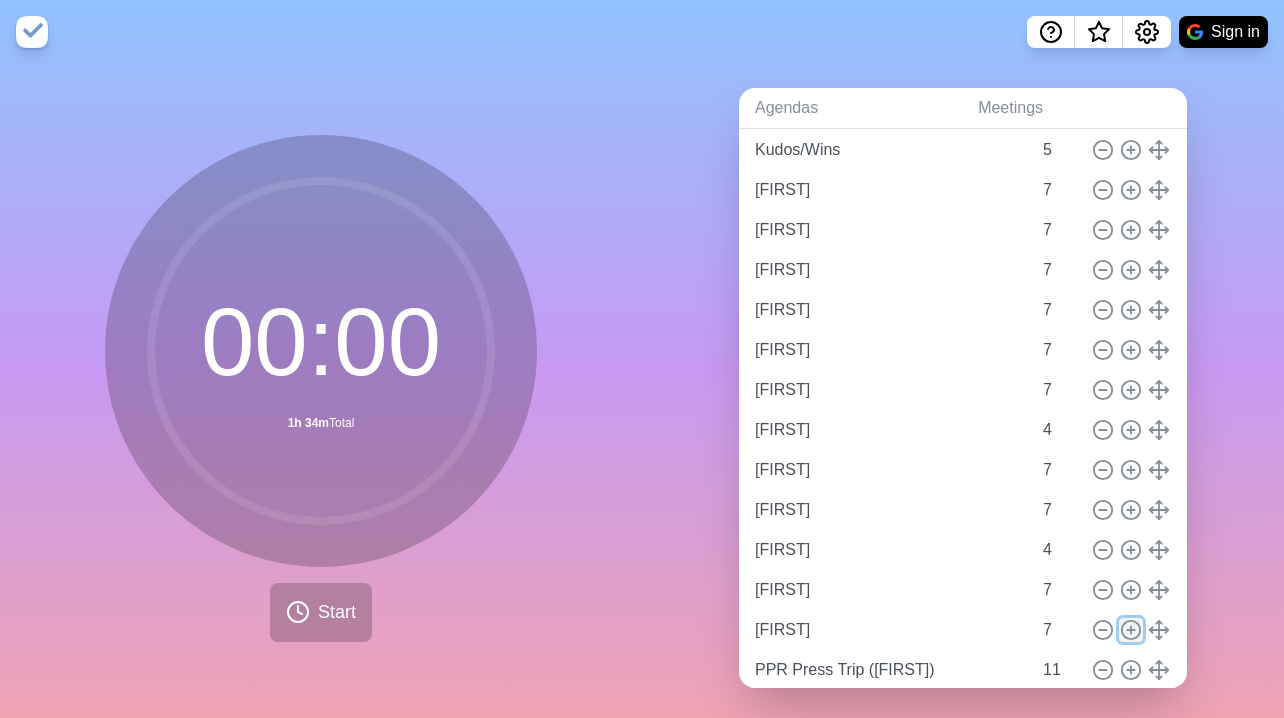 click 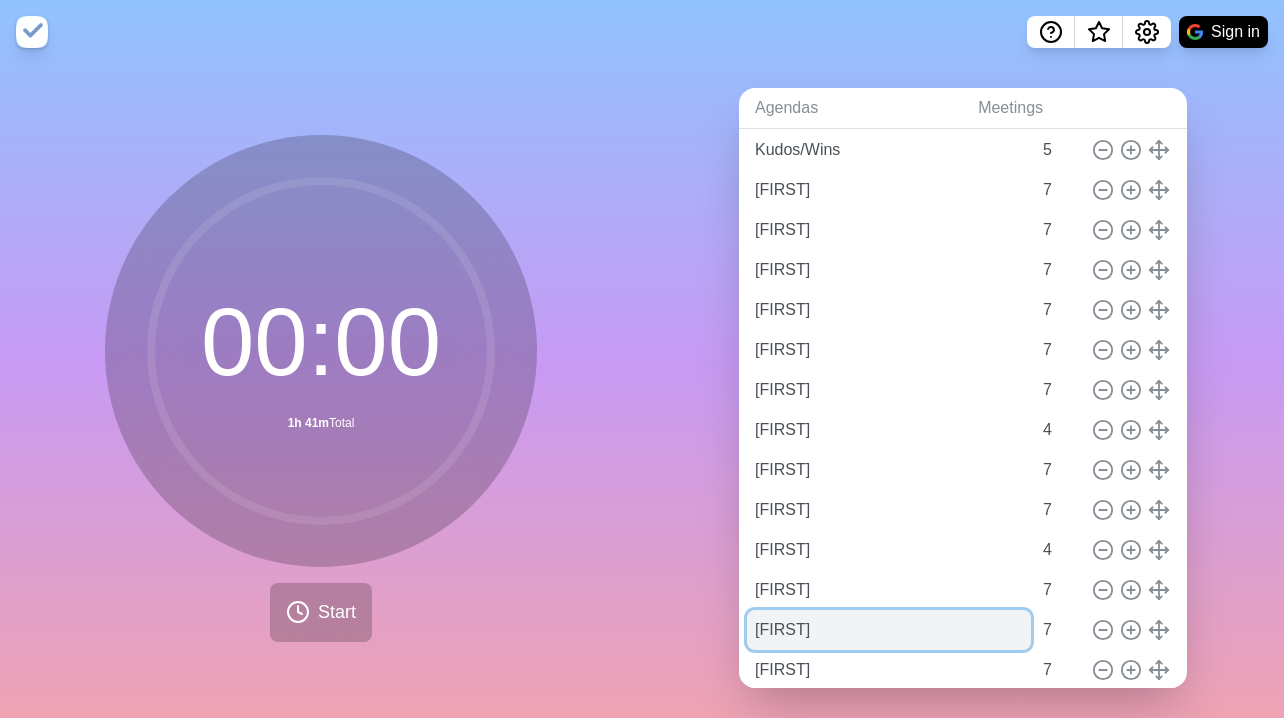 click on "[FIRST]" at bounding box center (889, 630) 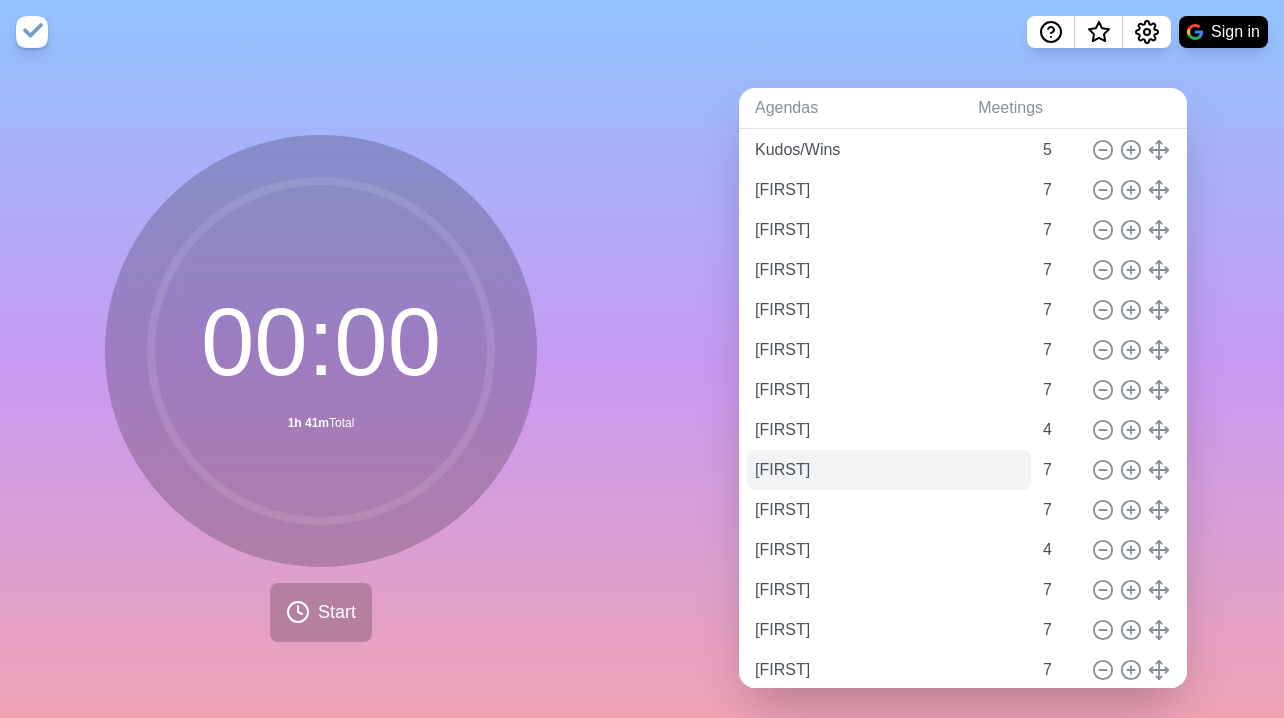 scroll, scrollTop: 211, scrollLeft: 0, axis: vertical 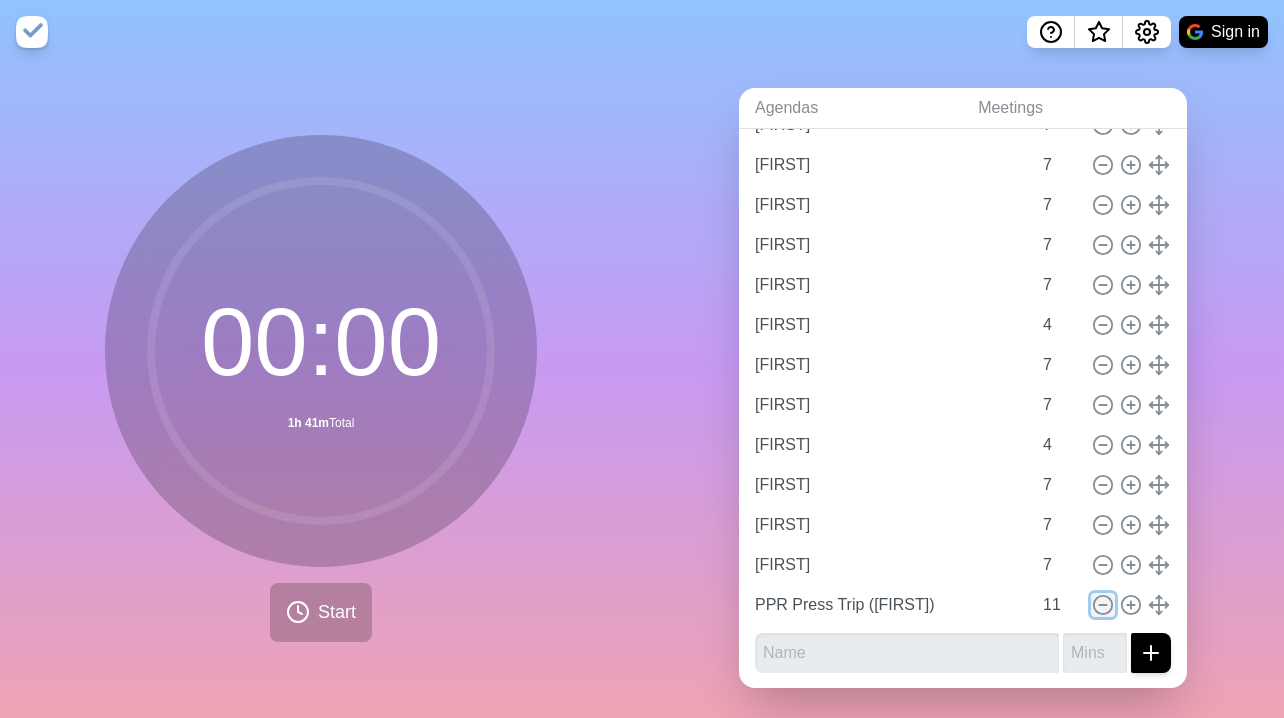 click 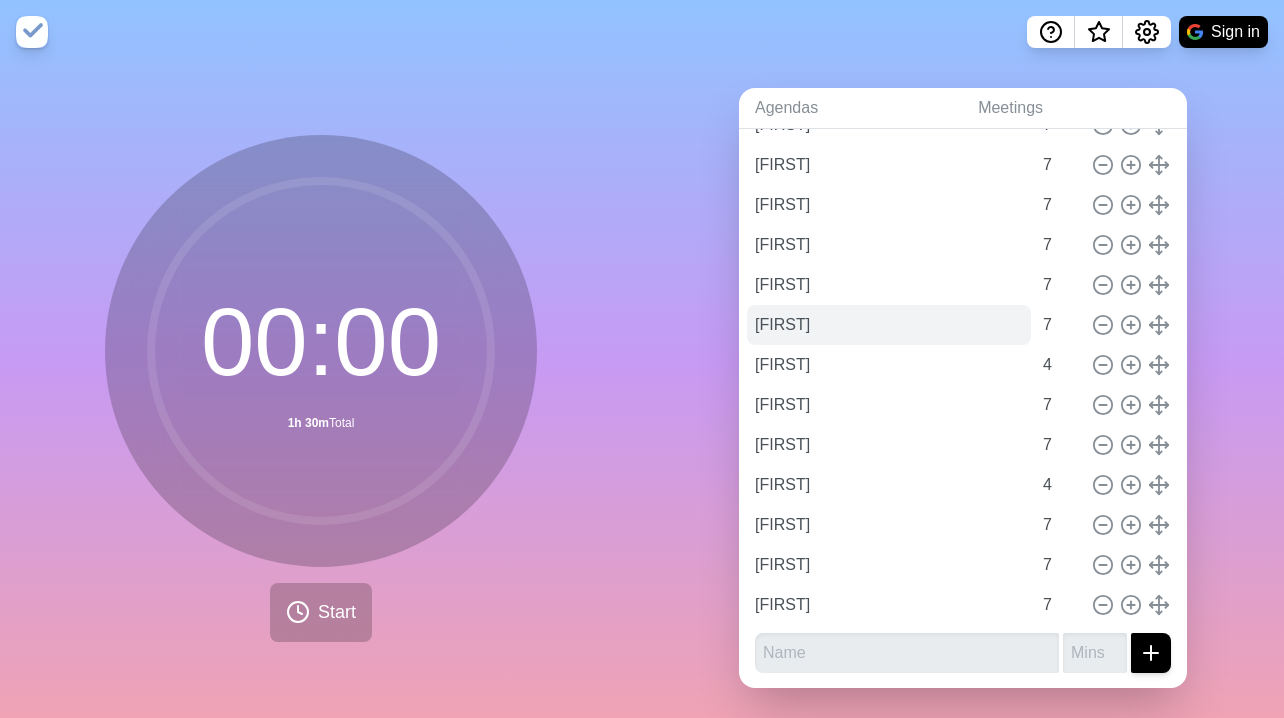 scroll, scrollTop: 0, scrollLeft: 0, axis: both 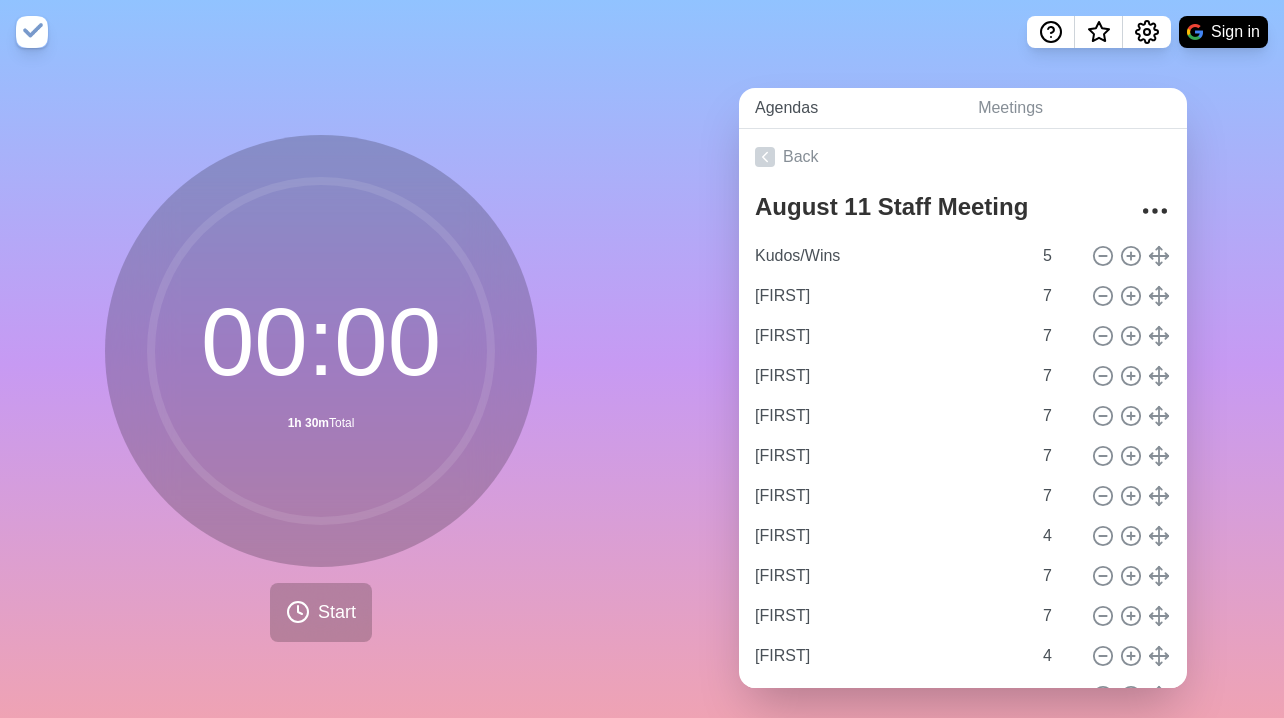 click on "Agendas" at bounding box center [850, 108] 